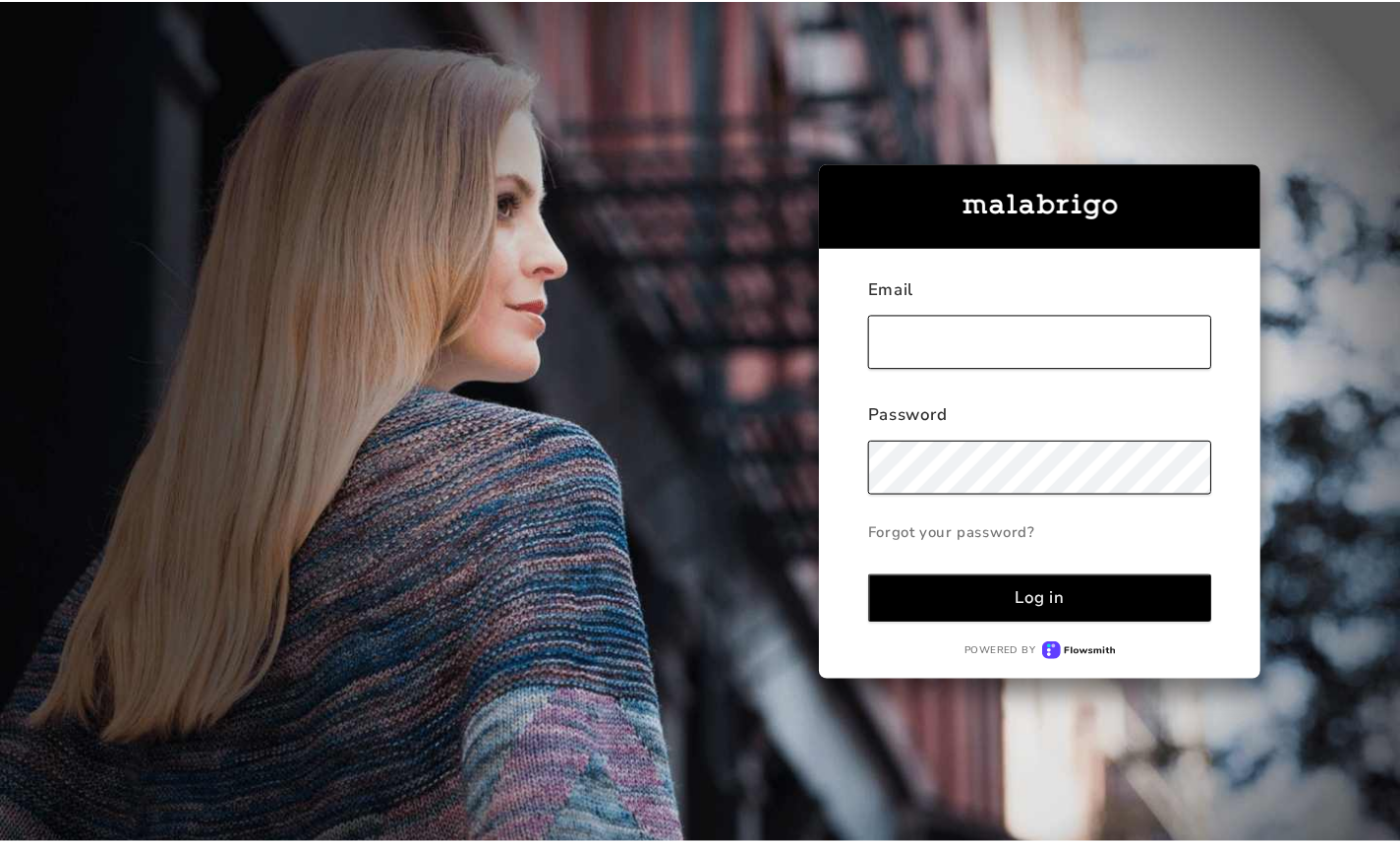 scroll, scrollTop: 0, scrollLeft: 0, axis: both 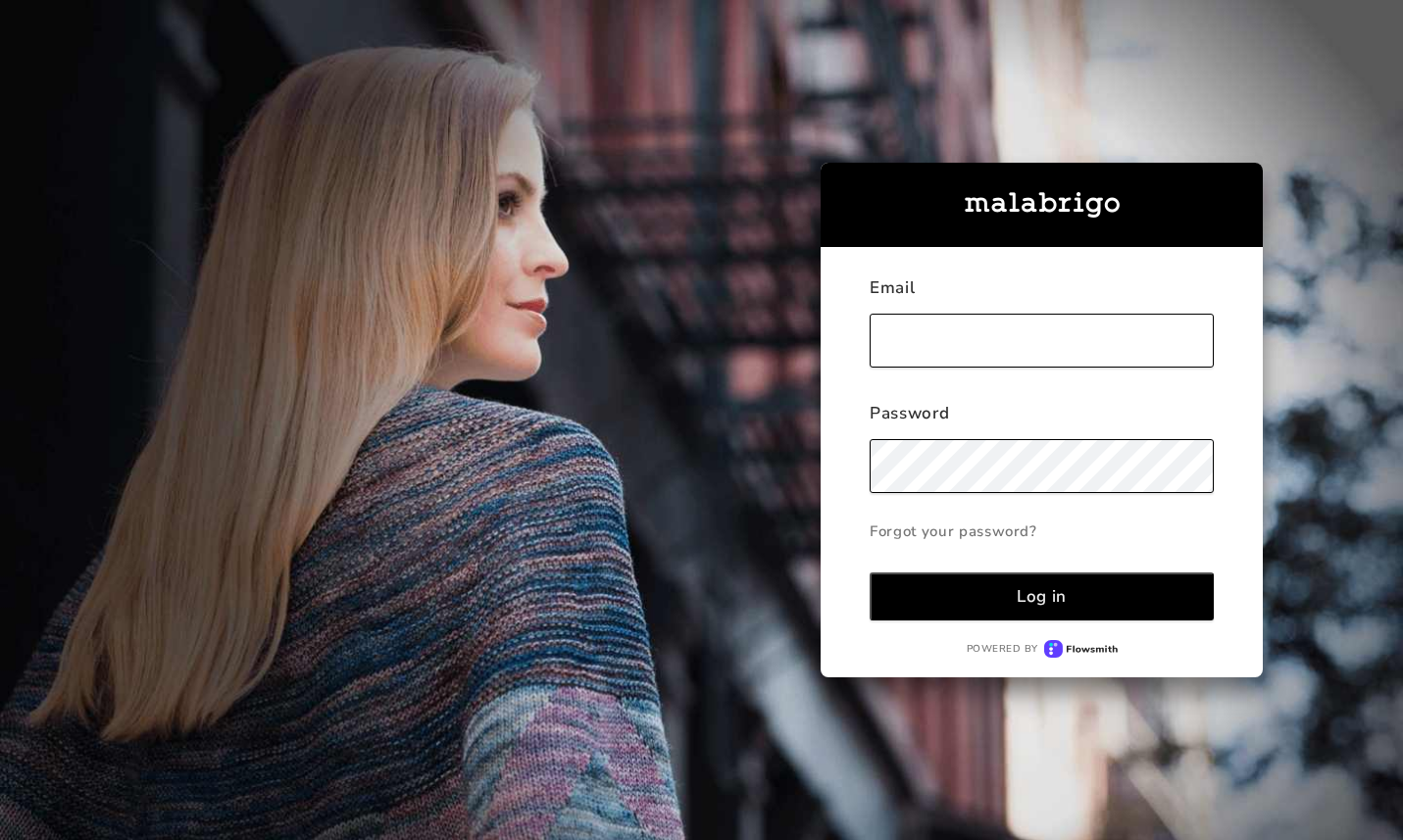 type on "[EMAIL_ADDRESS][DOMAIN_NAME]" 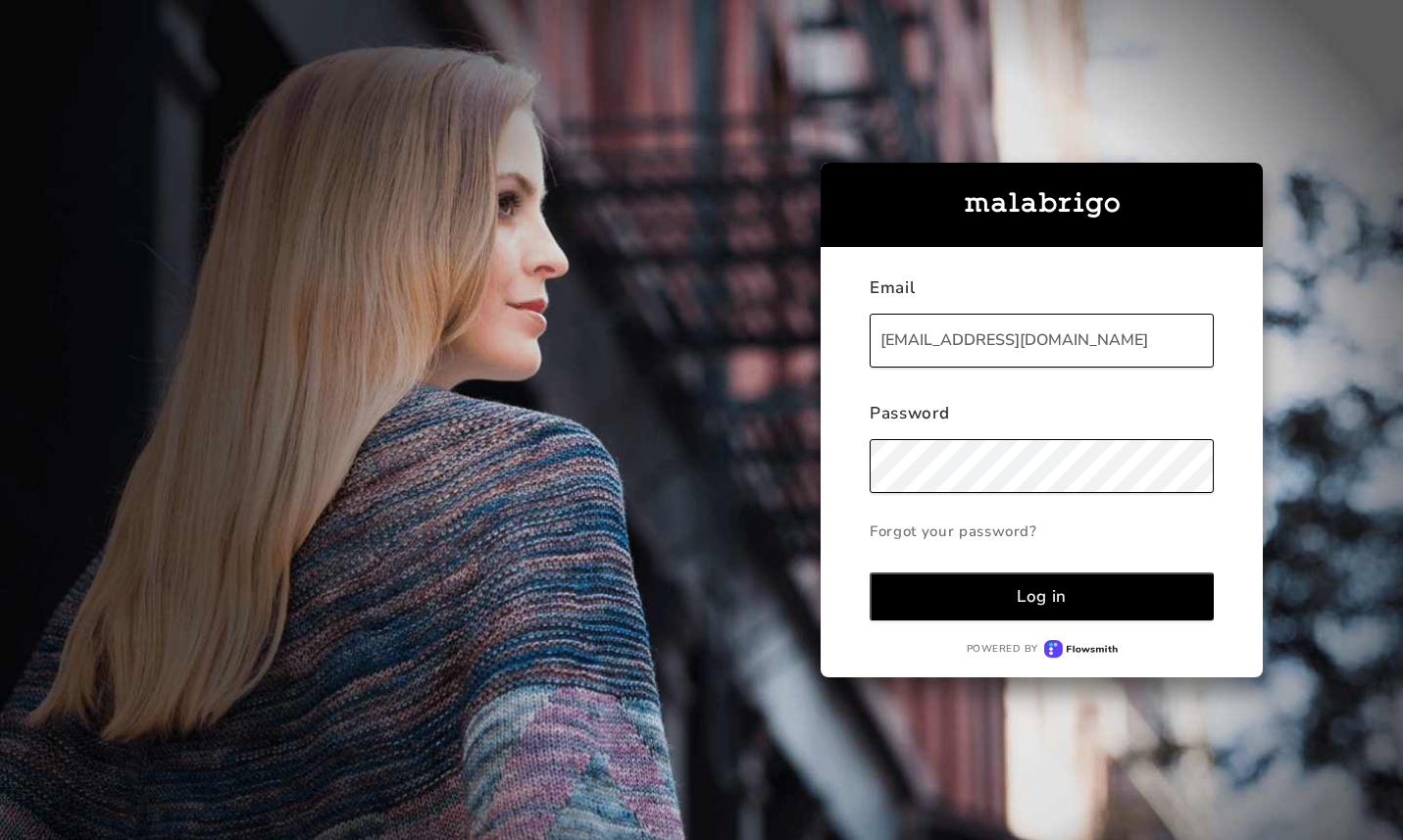 click on "Log in" at bounding box center (1041, 596) 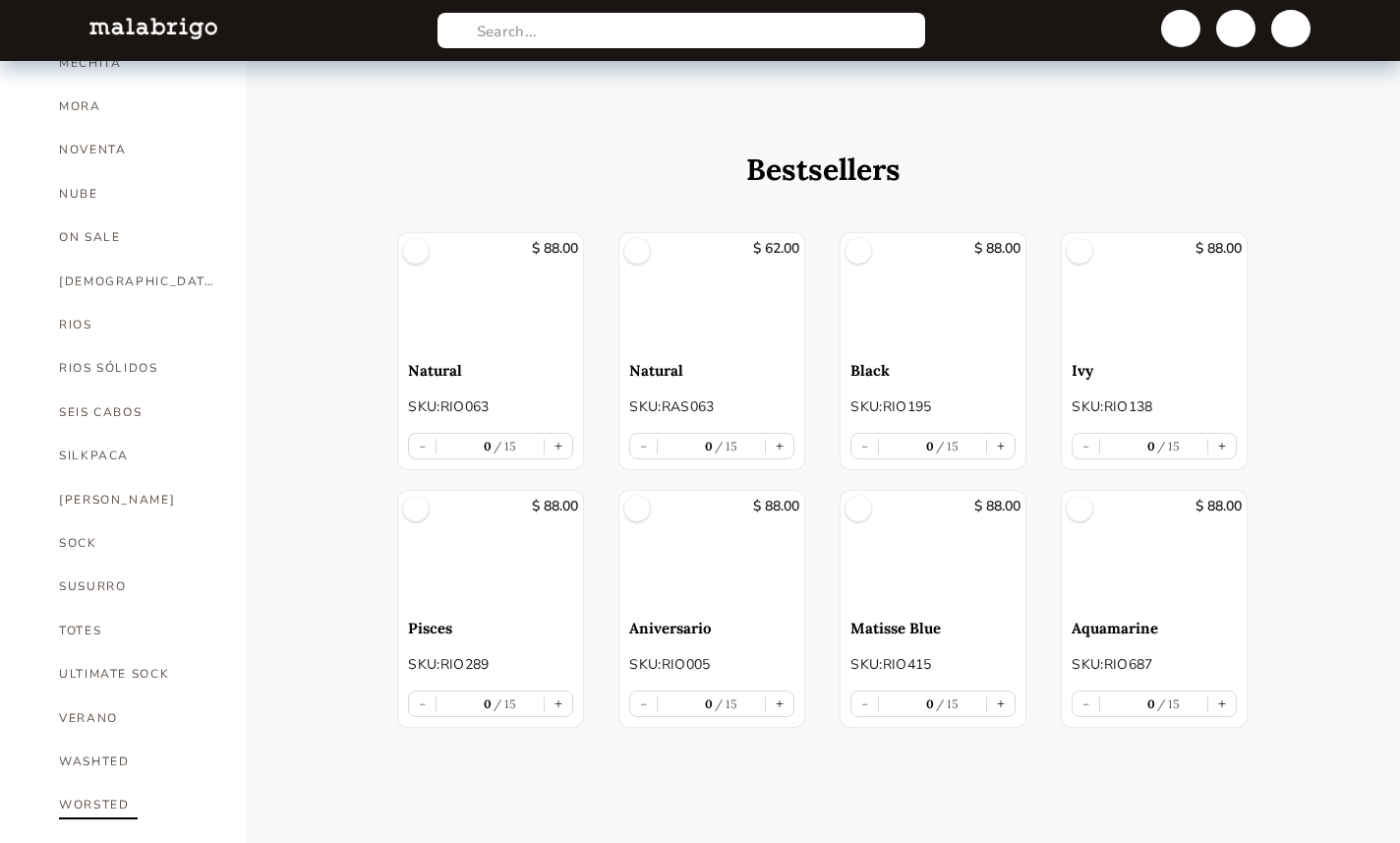 scroll, scrollTop: 813, scrollLeft: 0, axis: vertical 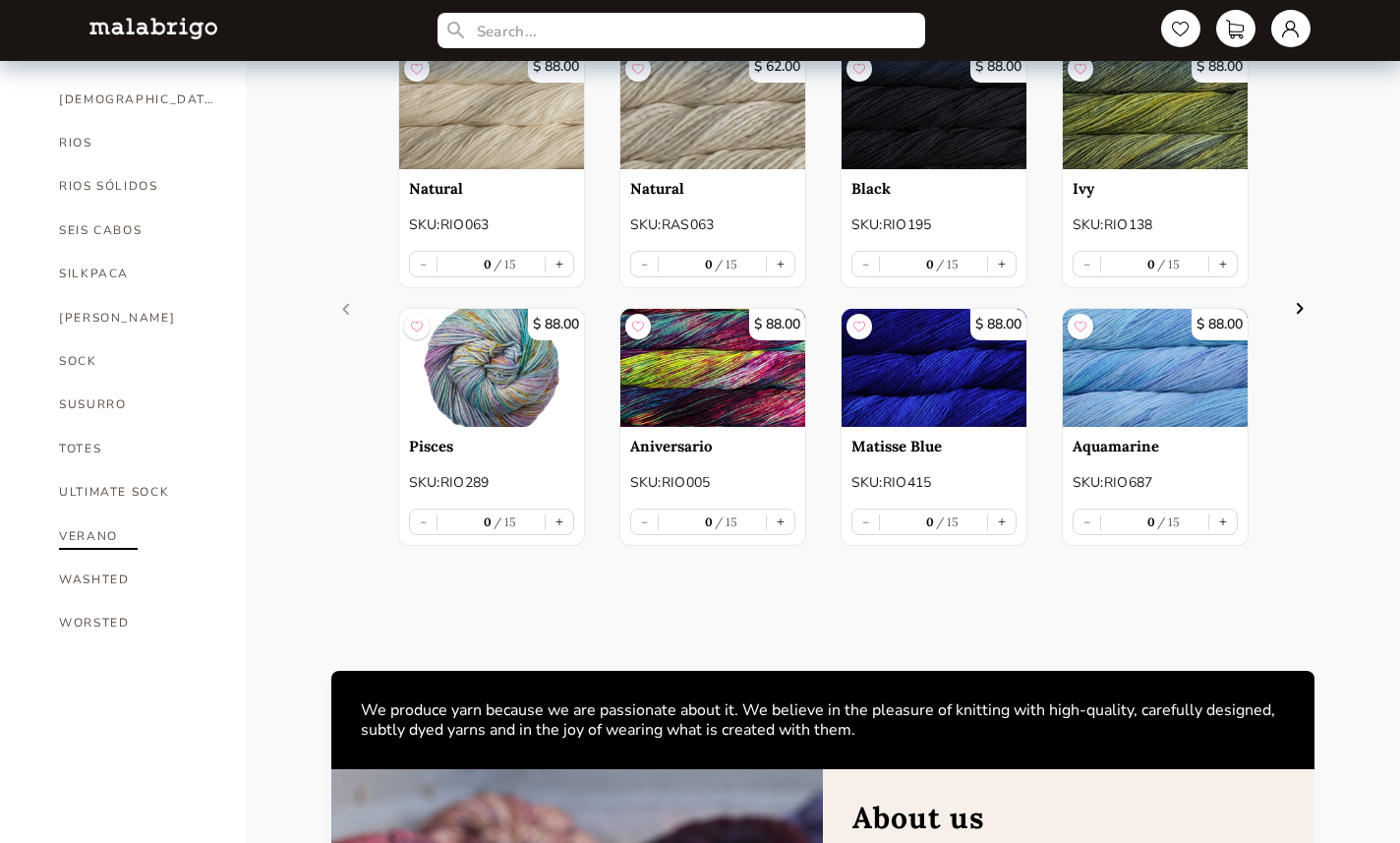 click on "VERANO" at bounding box center [138, 536] 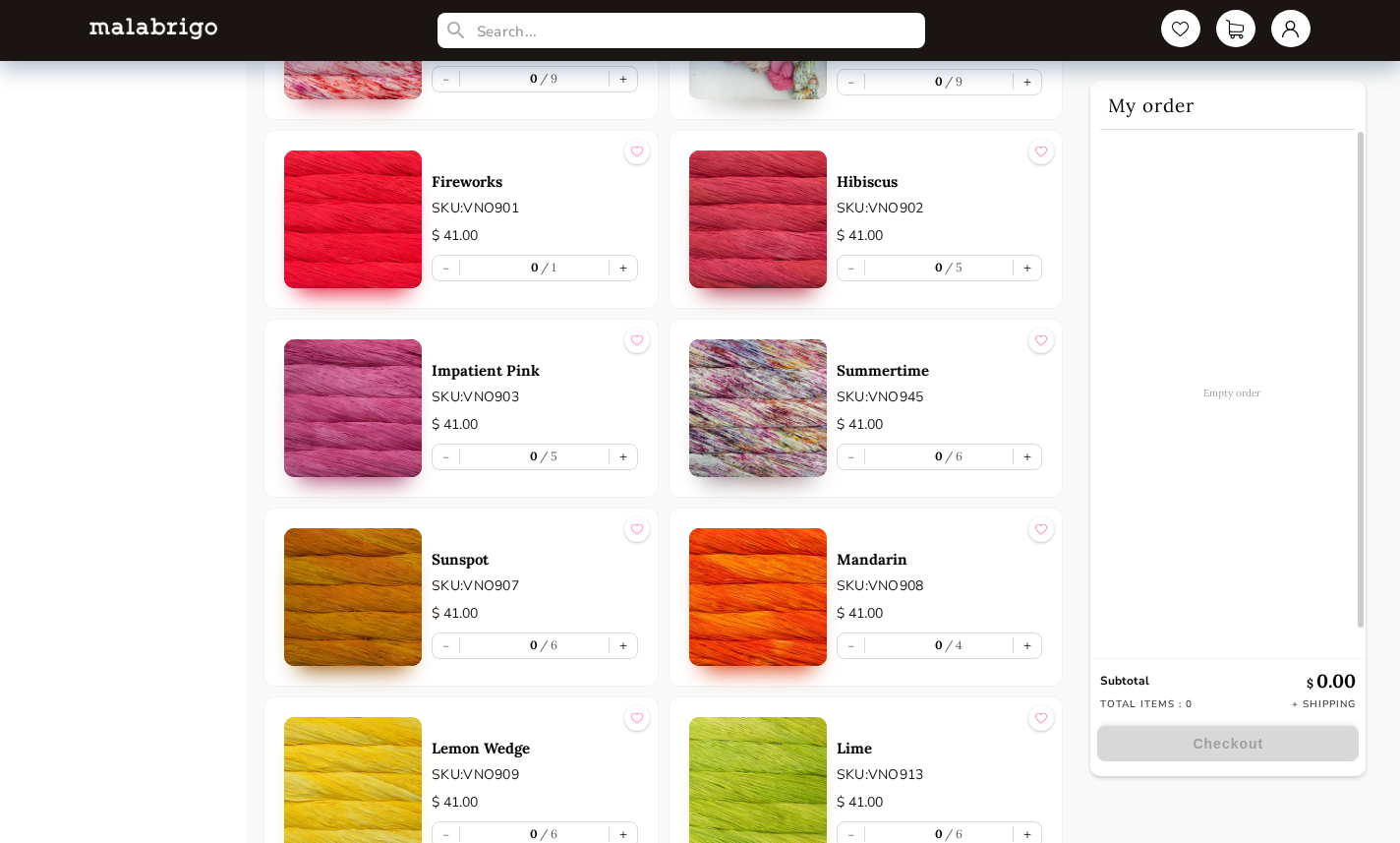 scroll, scrollTop: 1441, scrollLeft: 0, axis: vertical 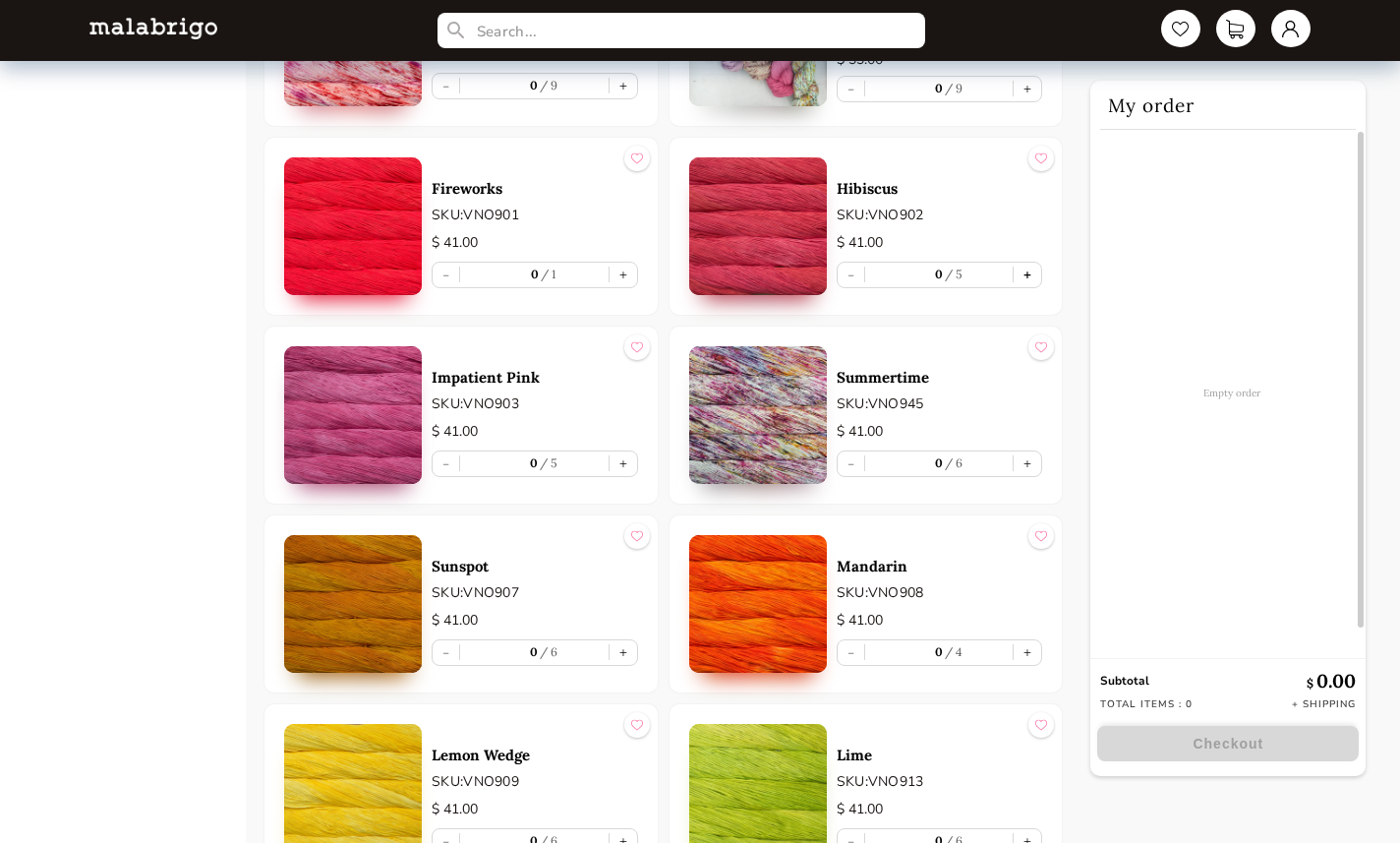 click on "+" at bounding box center (1027, 274) 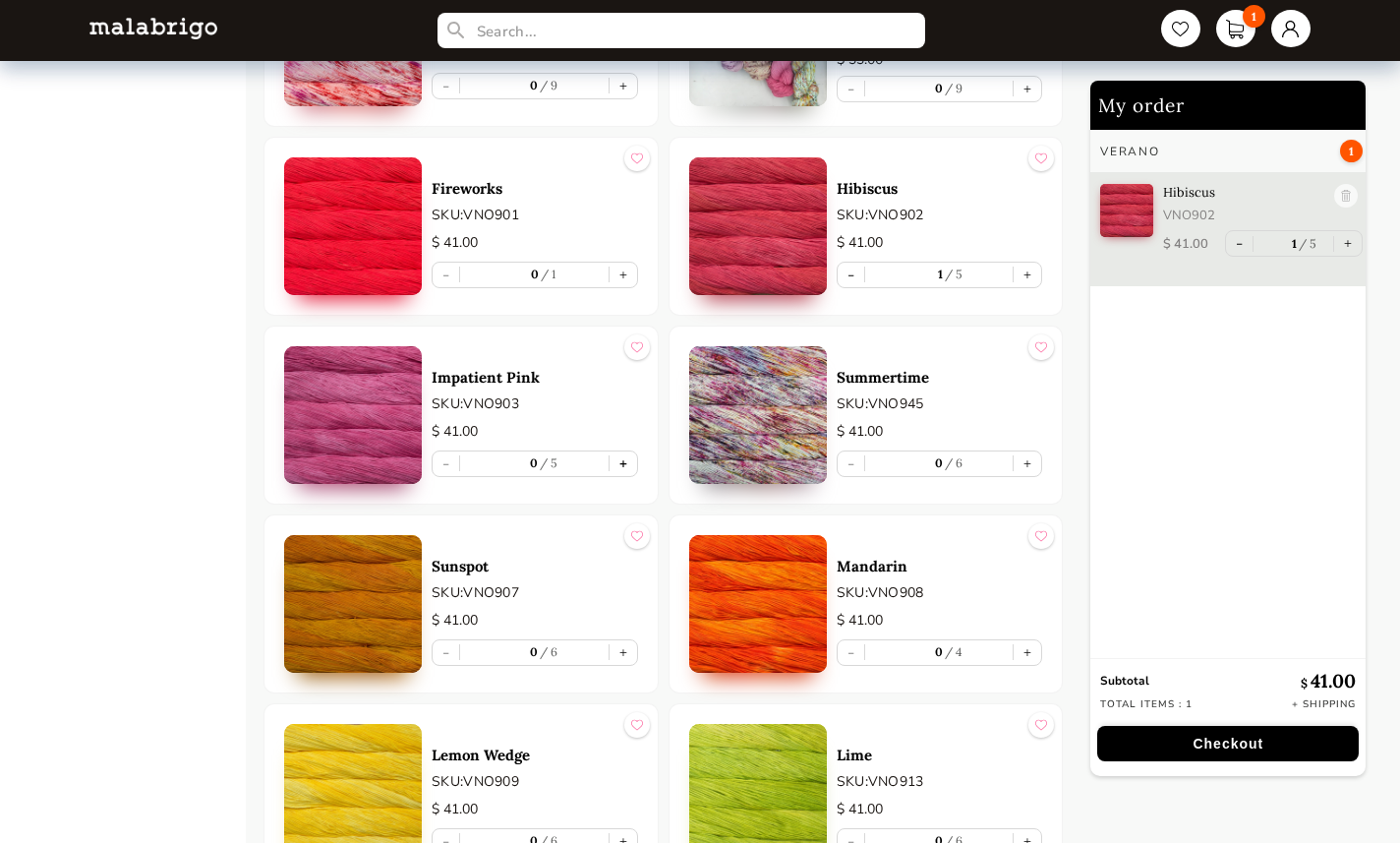 click on "+" at bounding box center (623, 463) 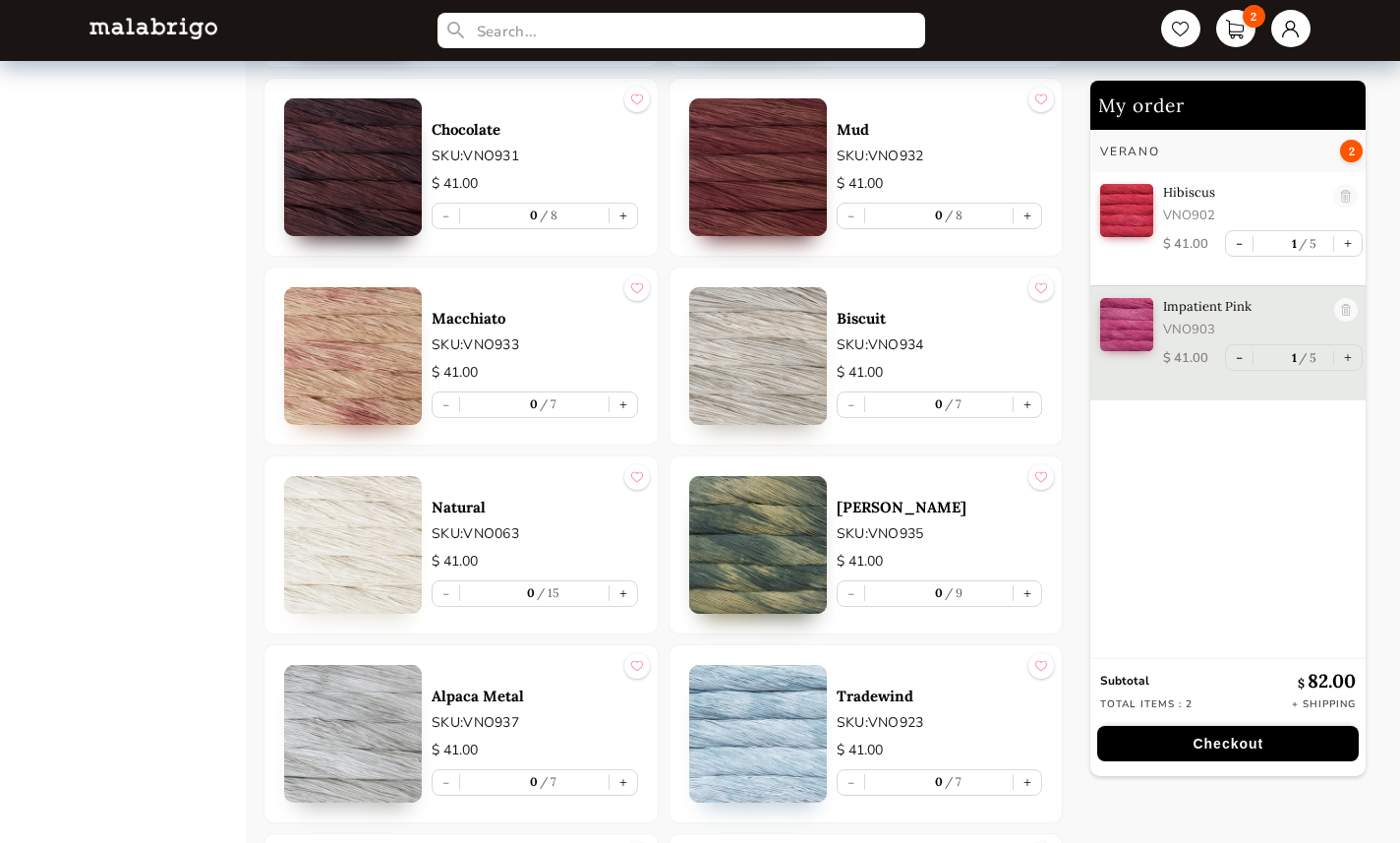 scroll, scrollTop: 2833, scrollLeft: 0, axis: vertical 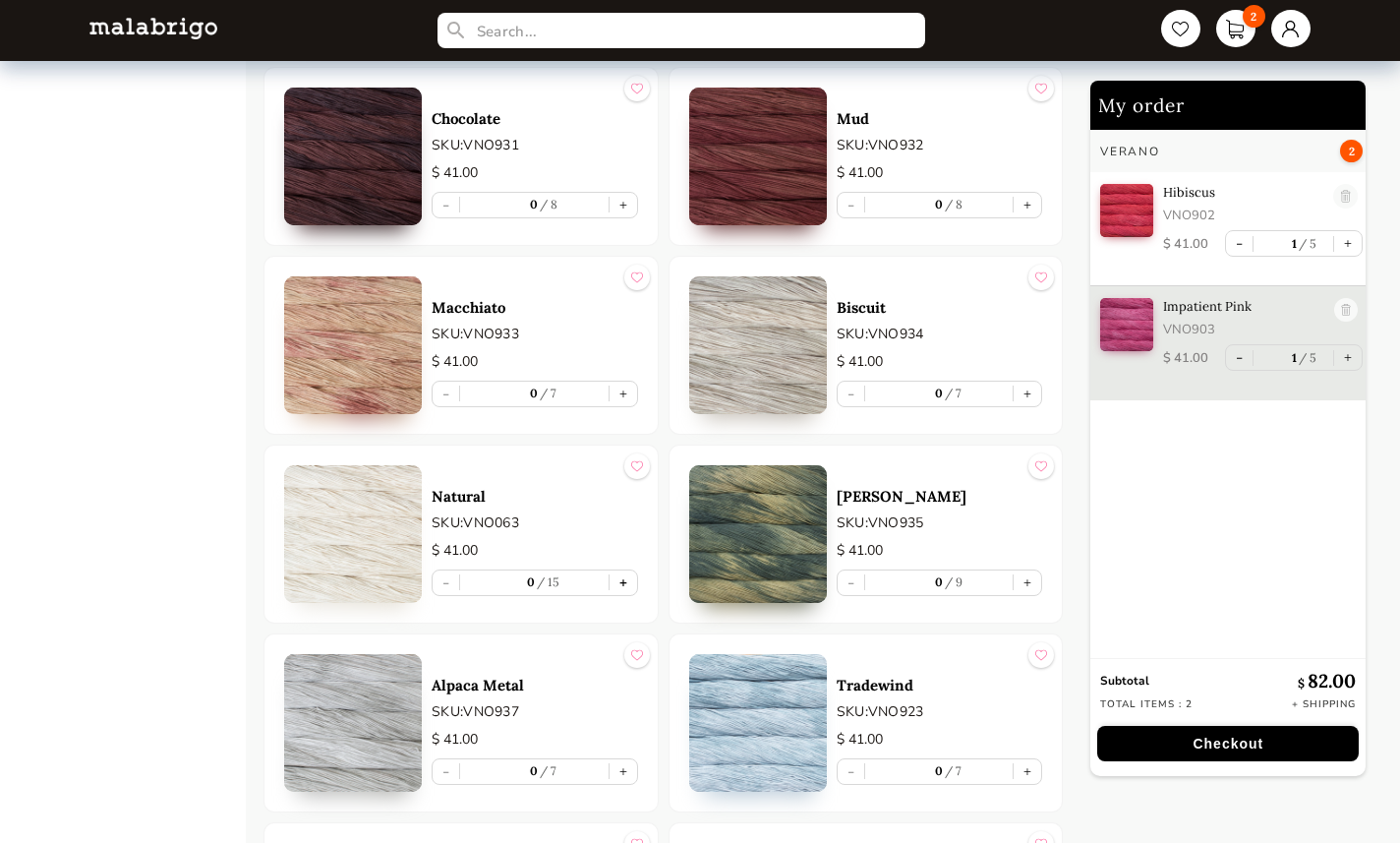 click on "+" at bounding box center [623, 582] 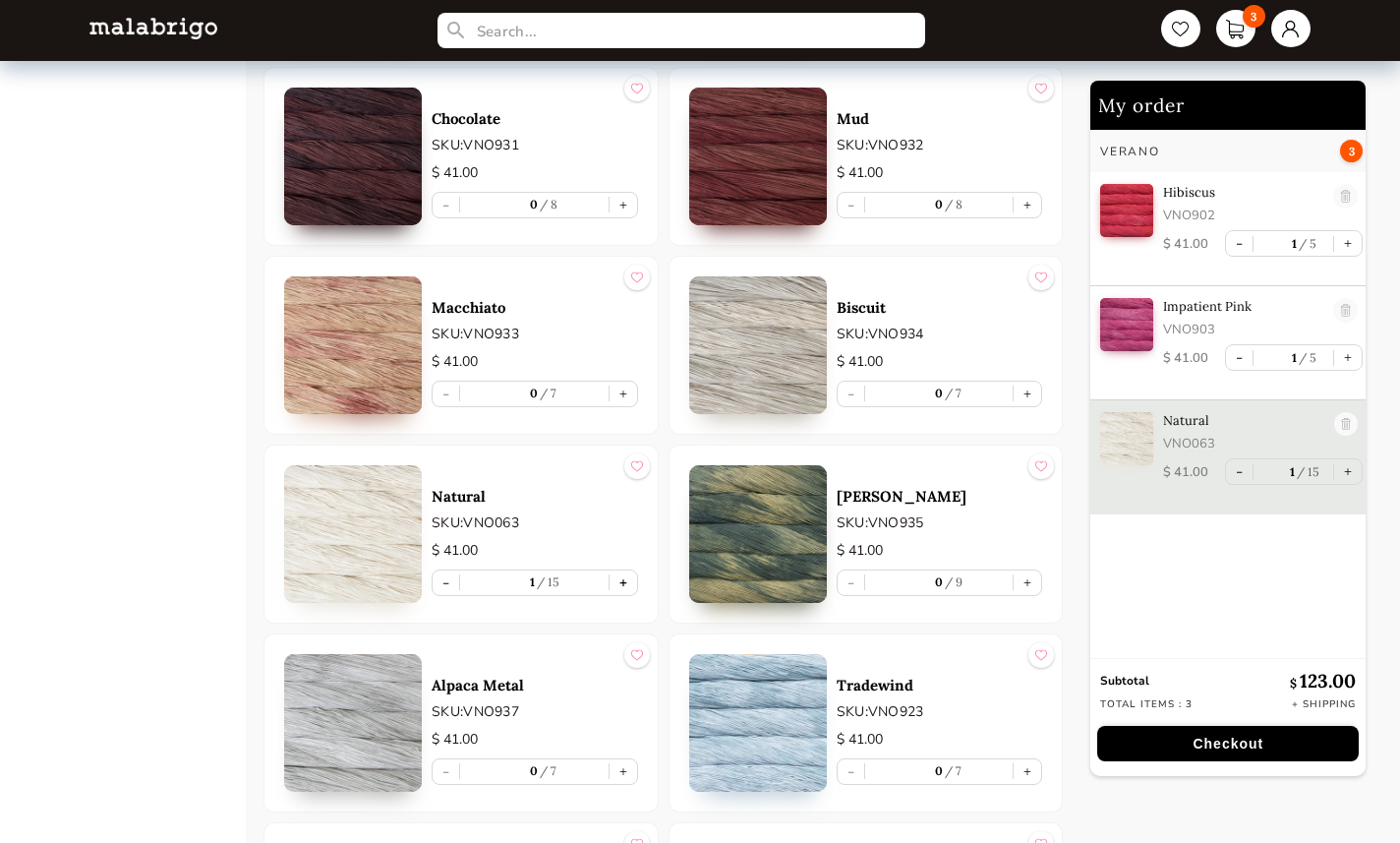 click on "+" at bounding box center [623, 582] 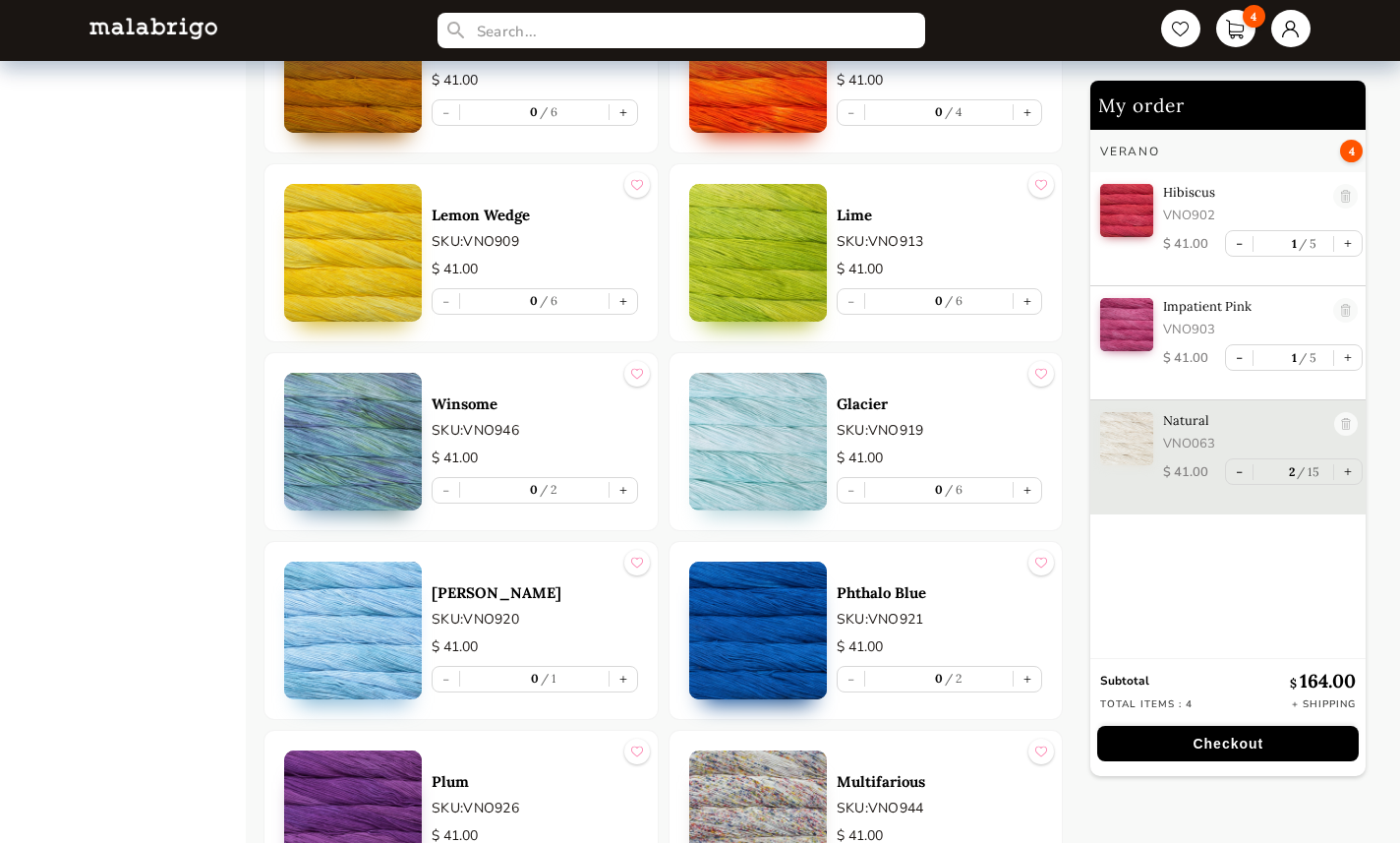 scroll, scrollTop: 1969, scrollLeft: 0, axis: vertical 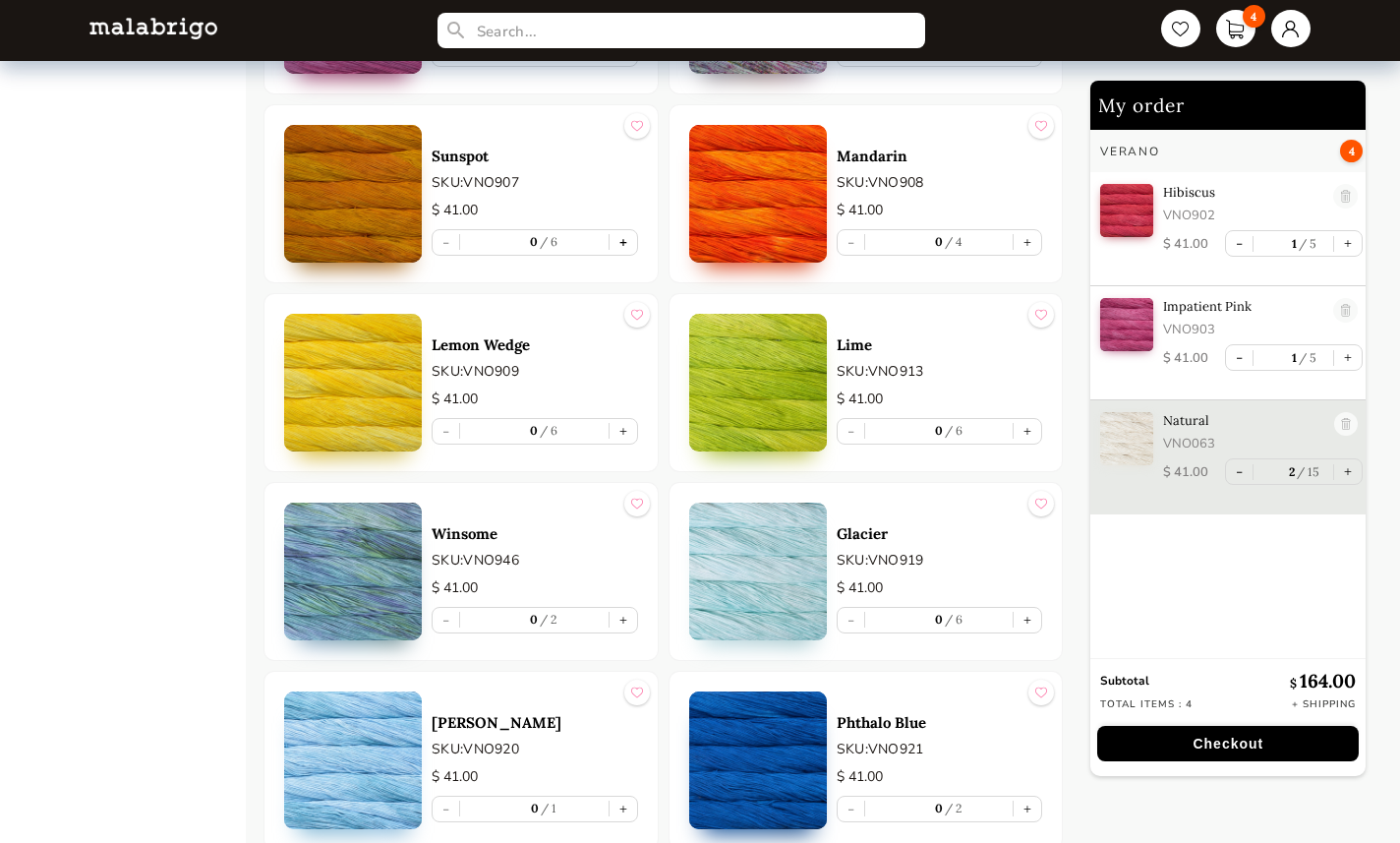 click on "+" at bounding box center (623, 242) 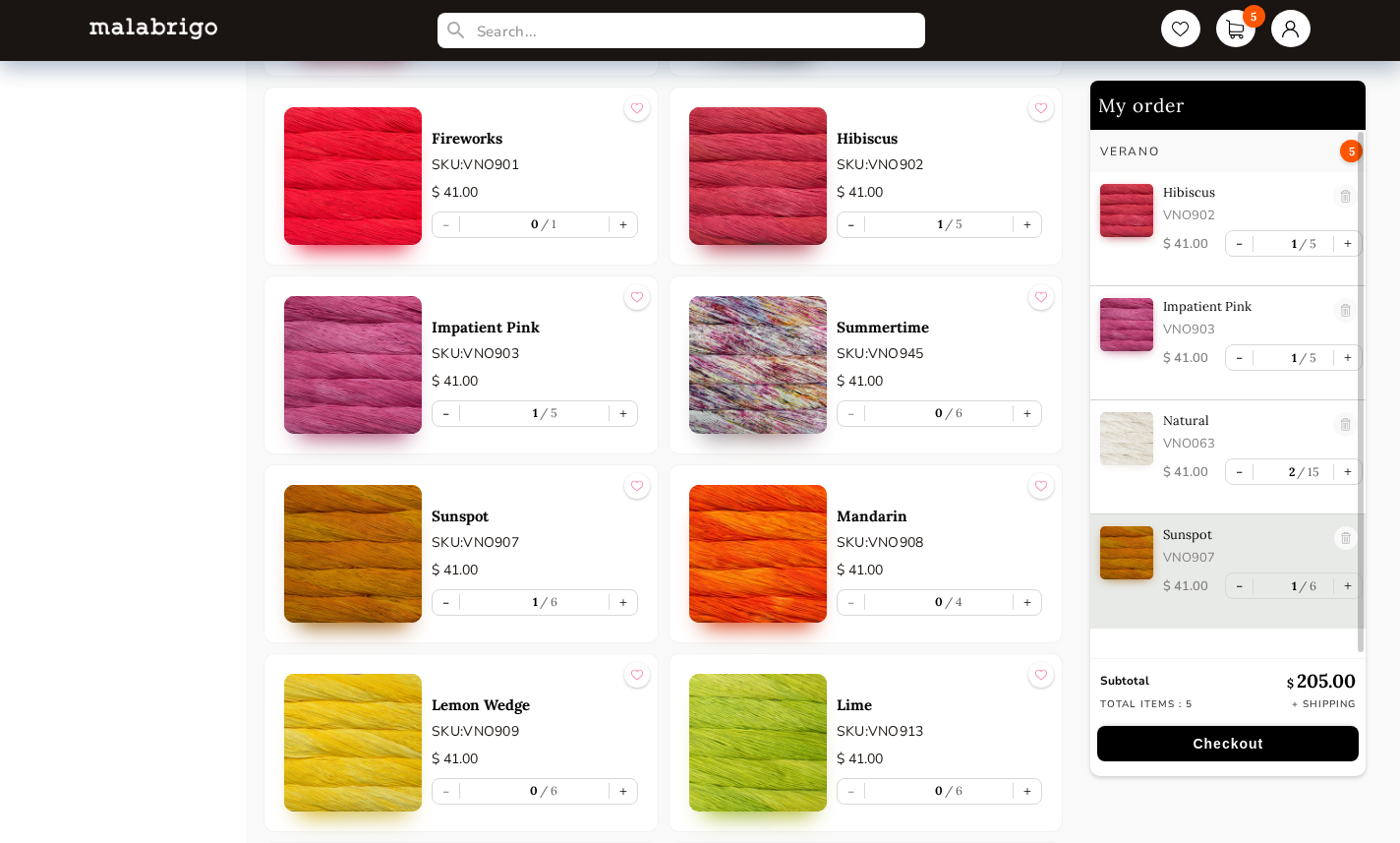 scroll, scrollTop: 1279, scrollLeft: 0, axis: vertical 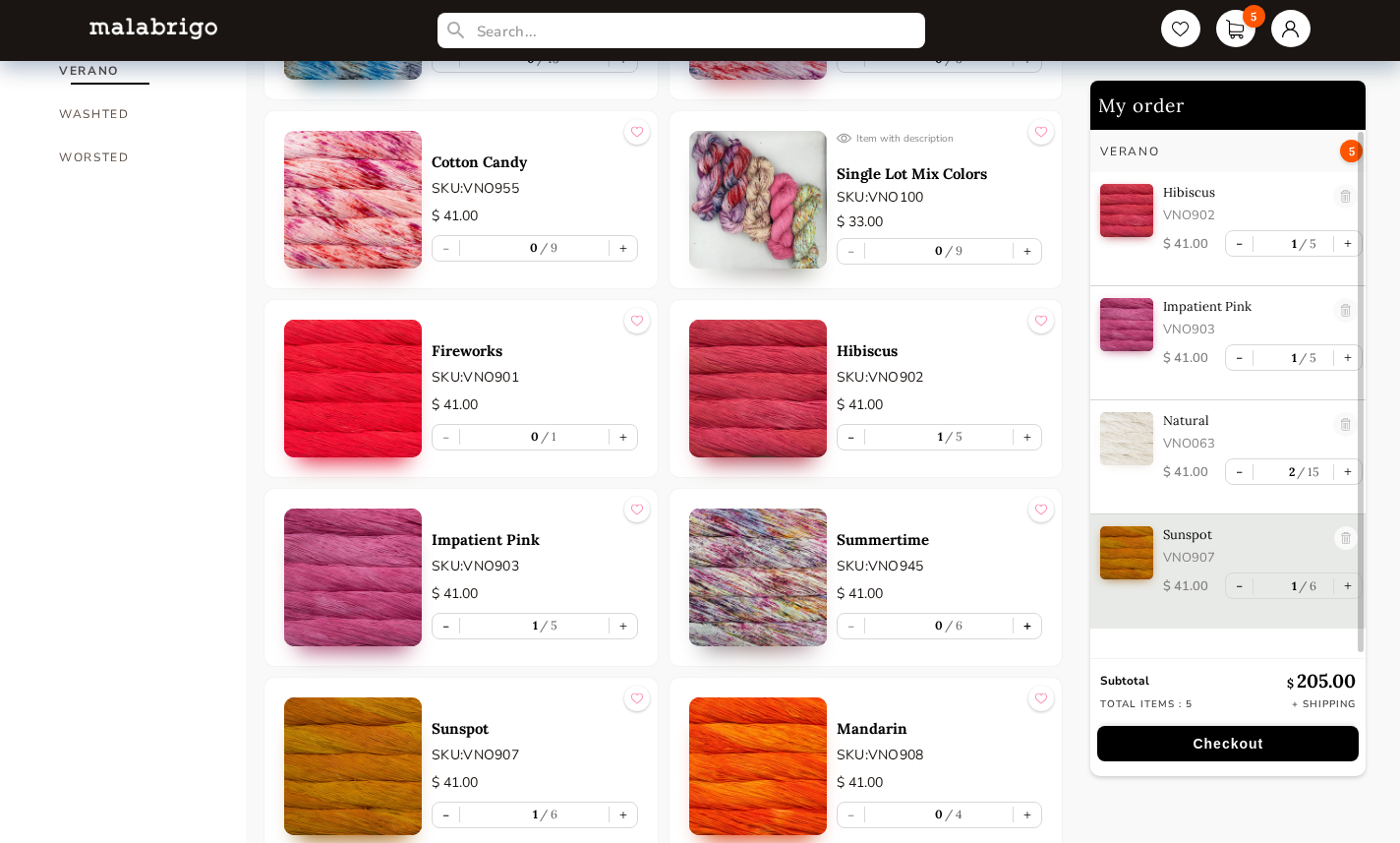 click on "+" at bounding box center [1027, 626] 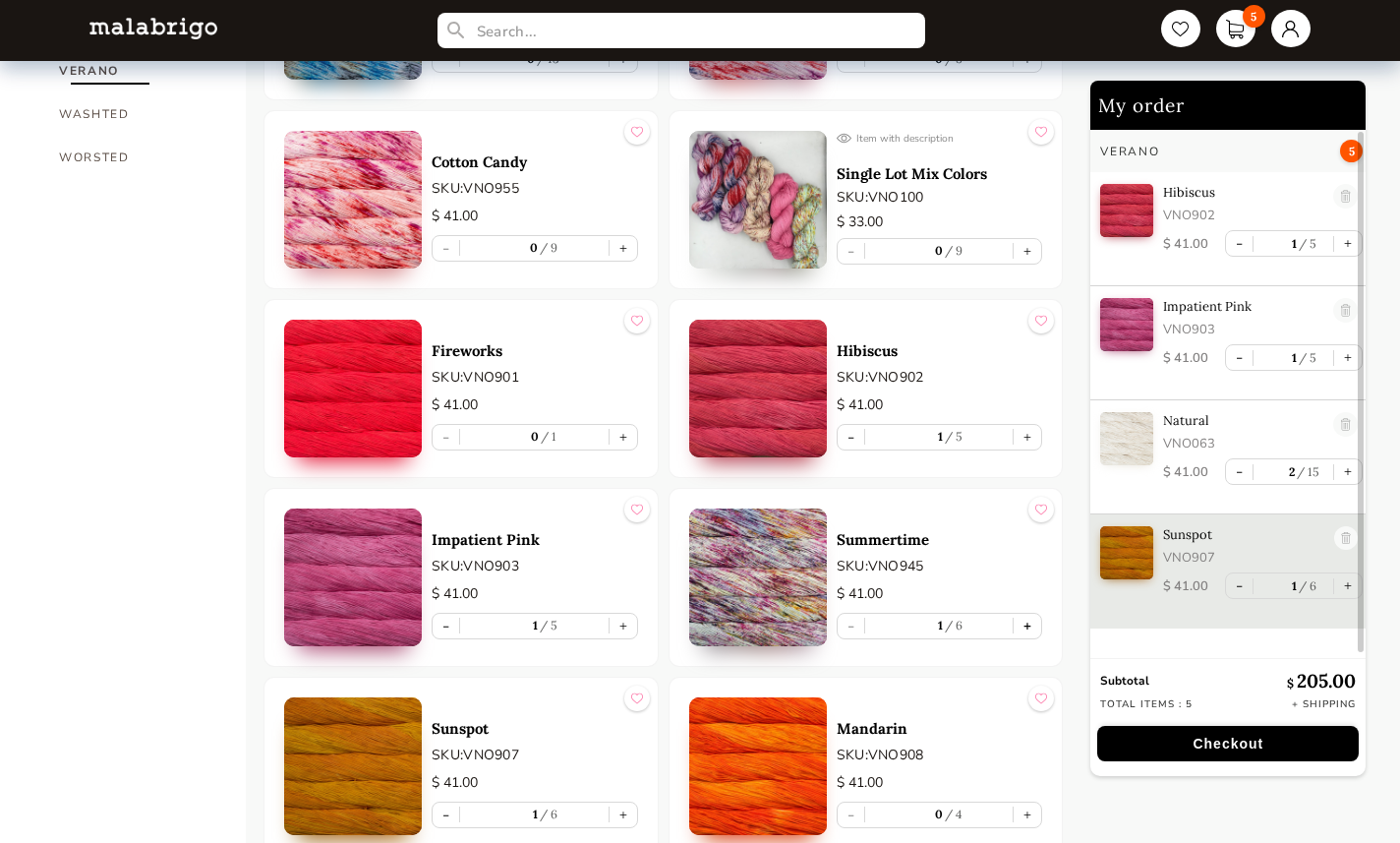 scroll, scrollTop: 30, scrollLeft: 0, axis: vertical 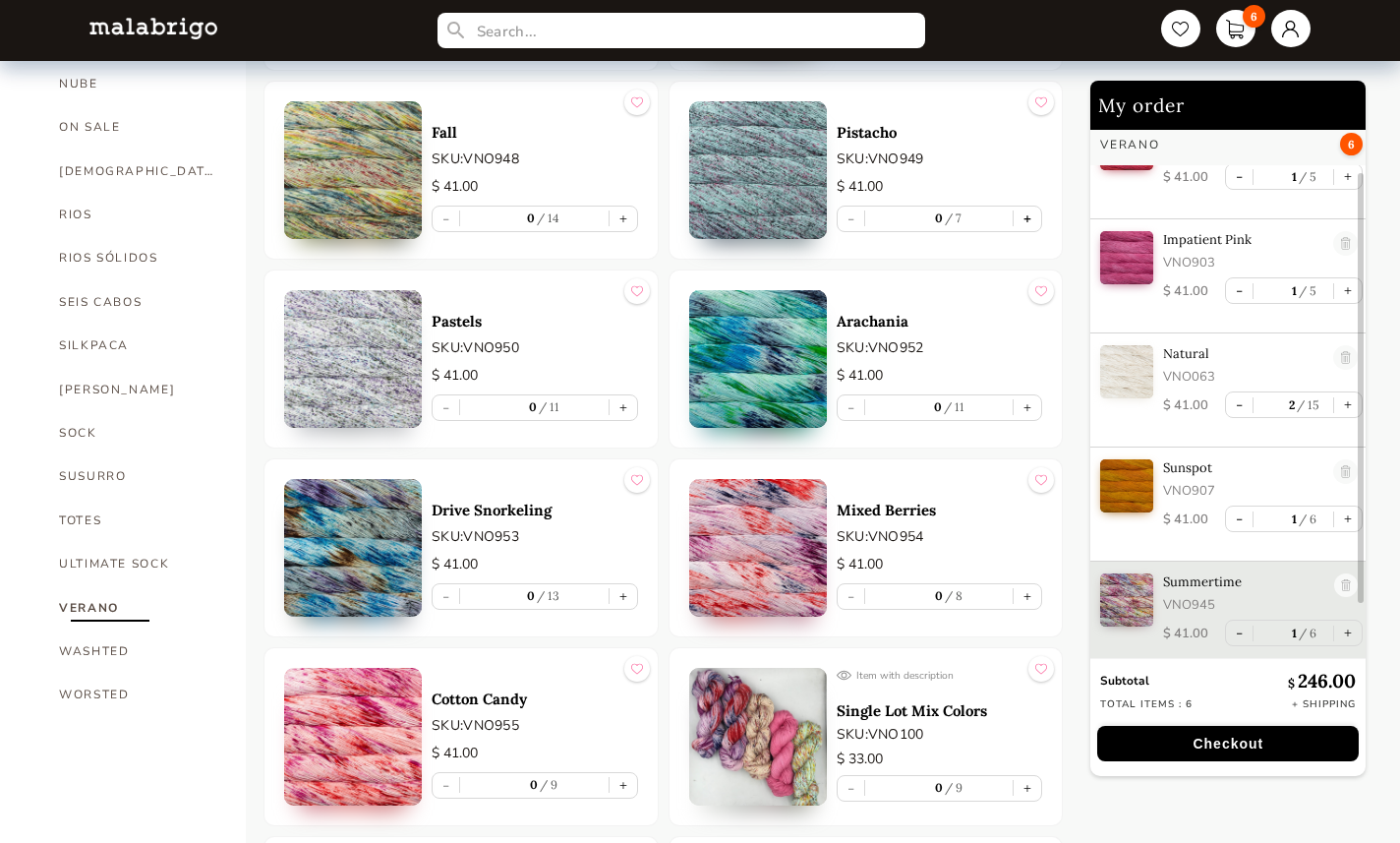 click on "+" at bounding box center (1027, 218) 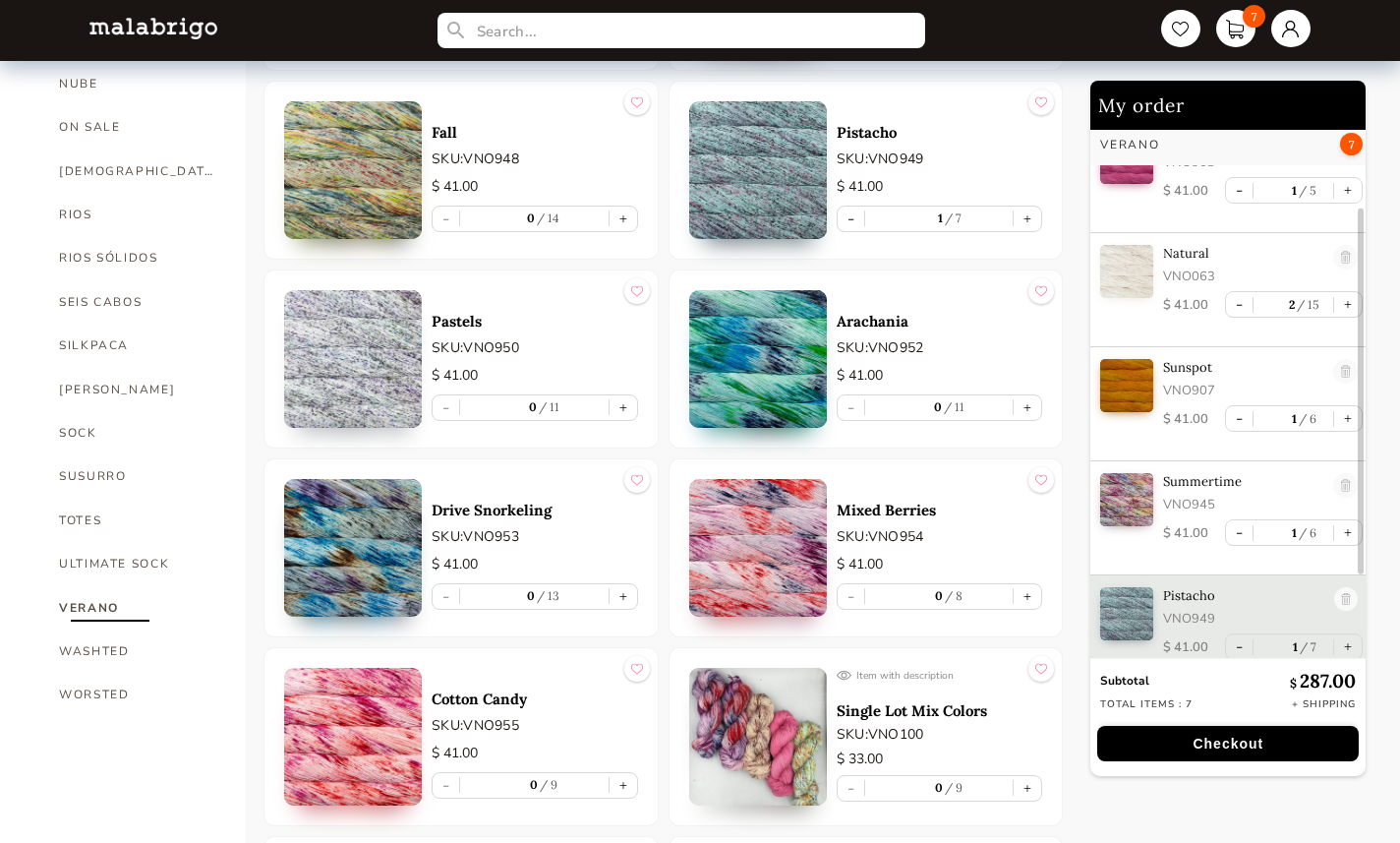 scroll, scrollTop: 174, scrollLeft: 0, axis: vertical 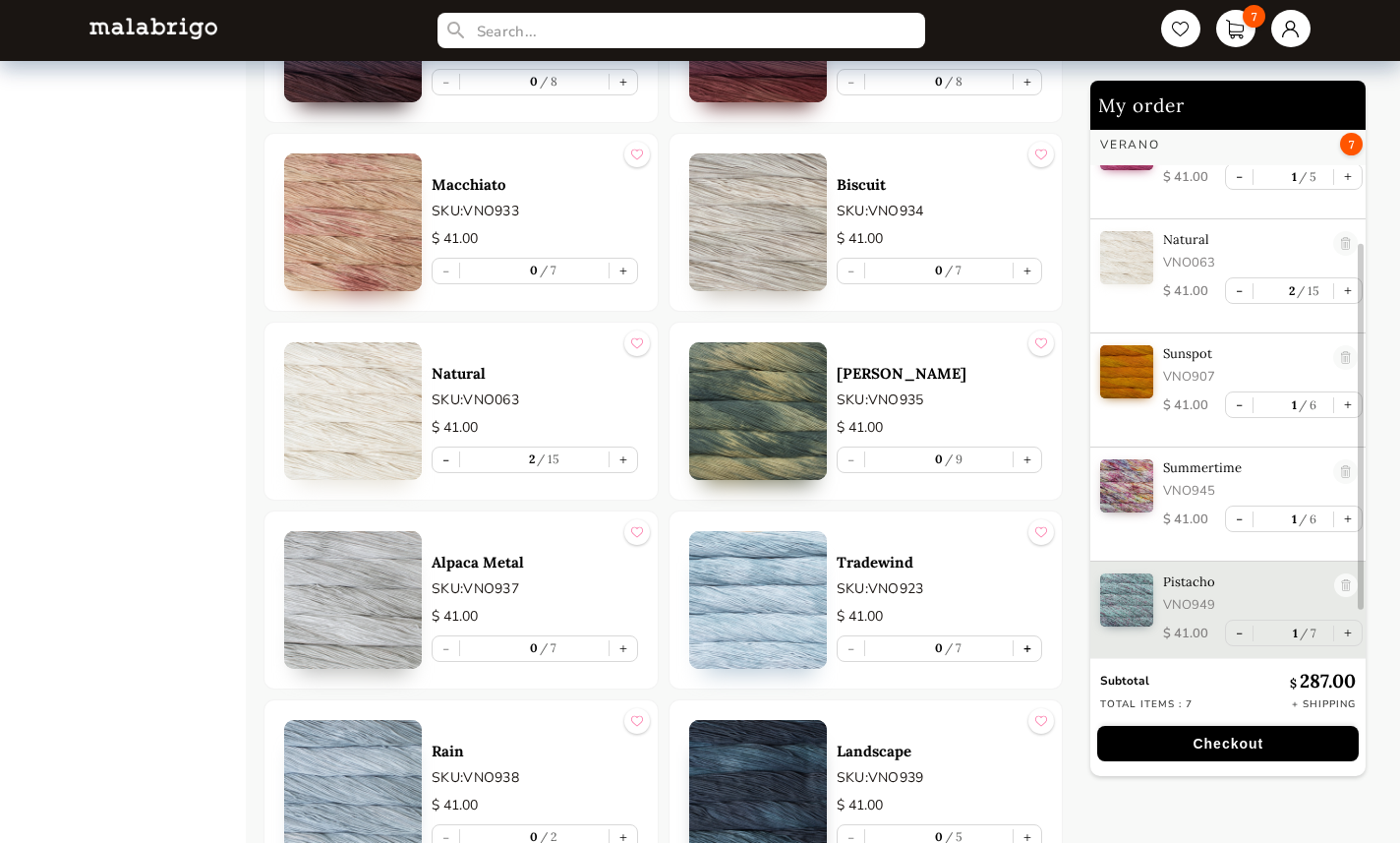 click on "+" at bounding box center (1027, 648) 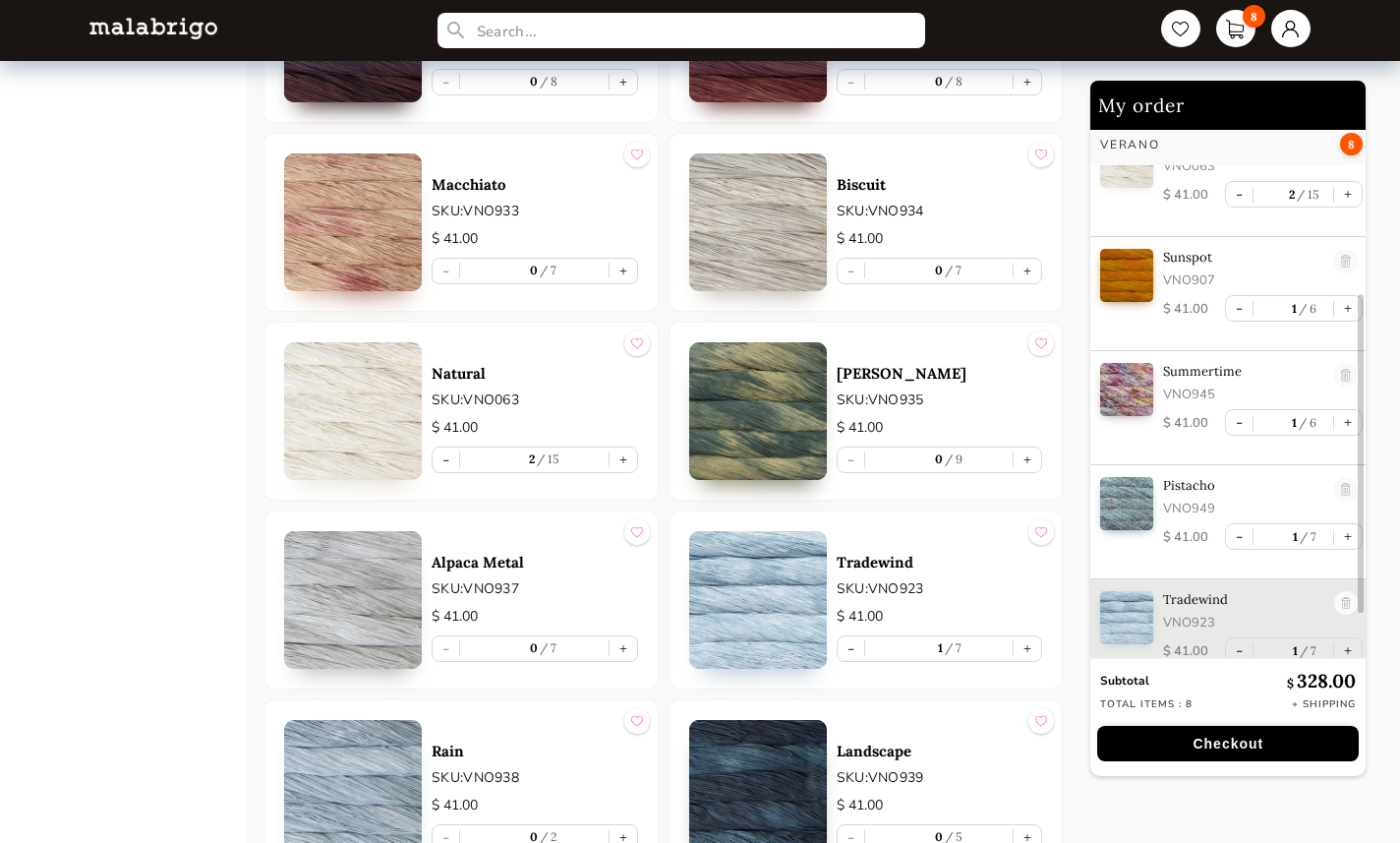scroll, scrollTop: 288, scrollLeft: 0, axis: vertical 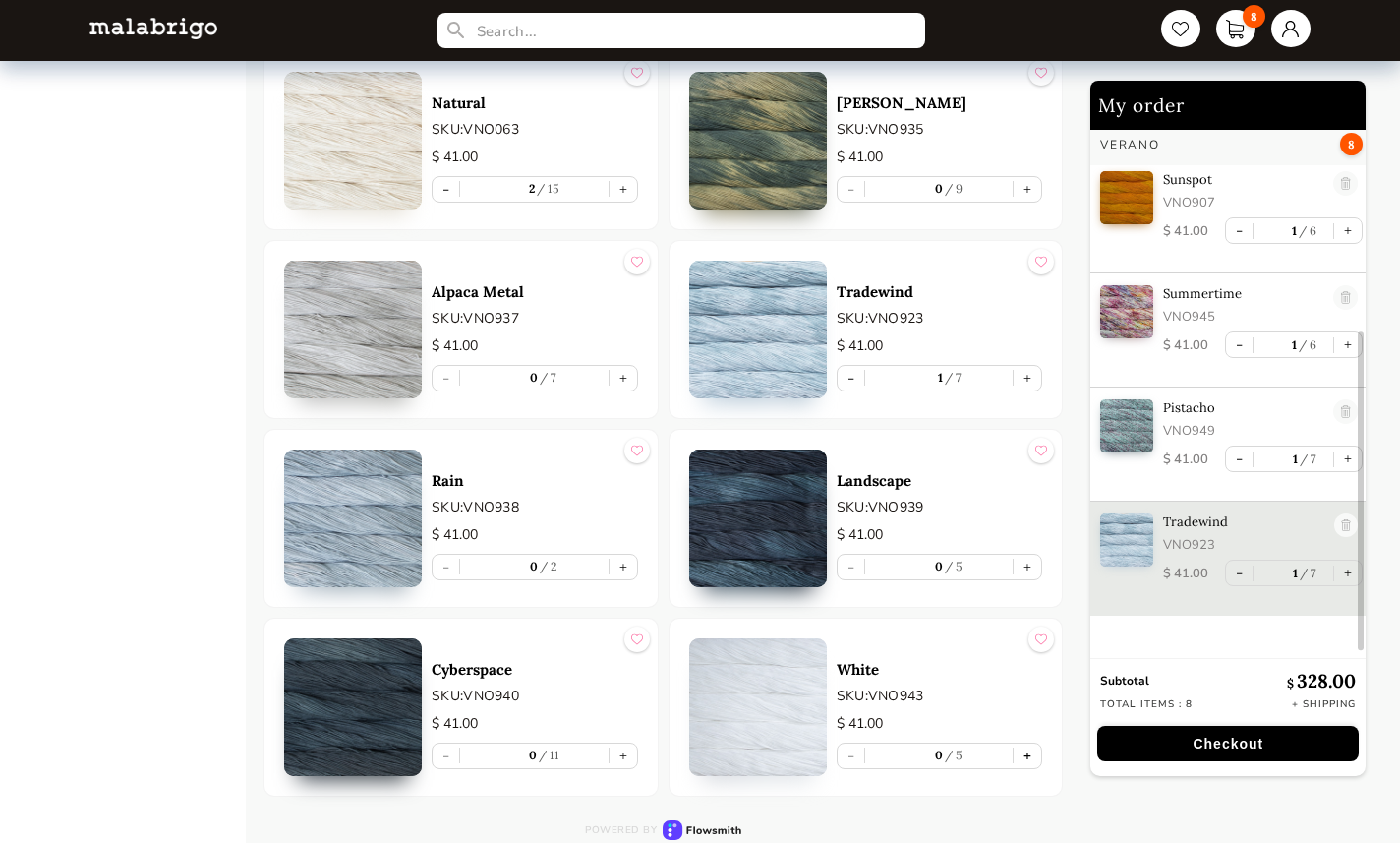 click on "+" at bounding box center [1027, 755] 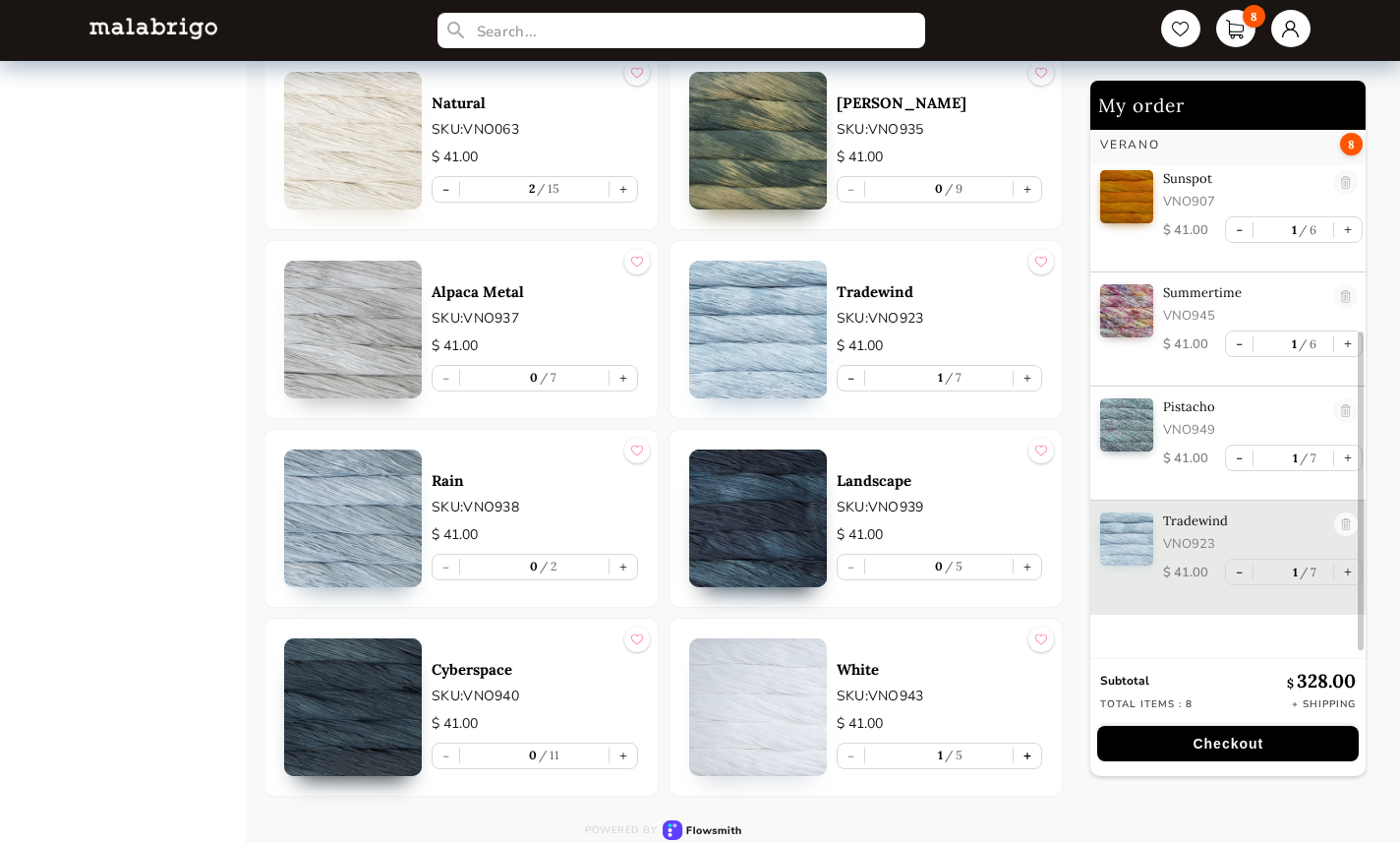 click on "+" at bounding box center [1027, 755] 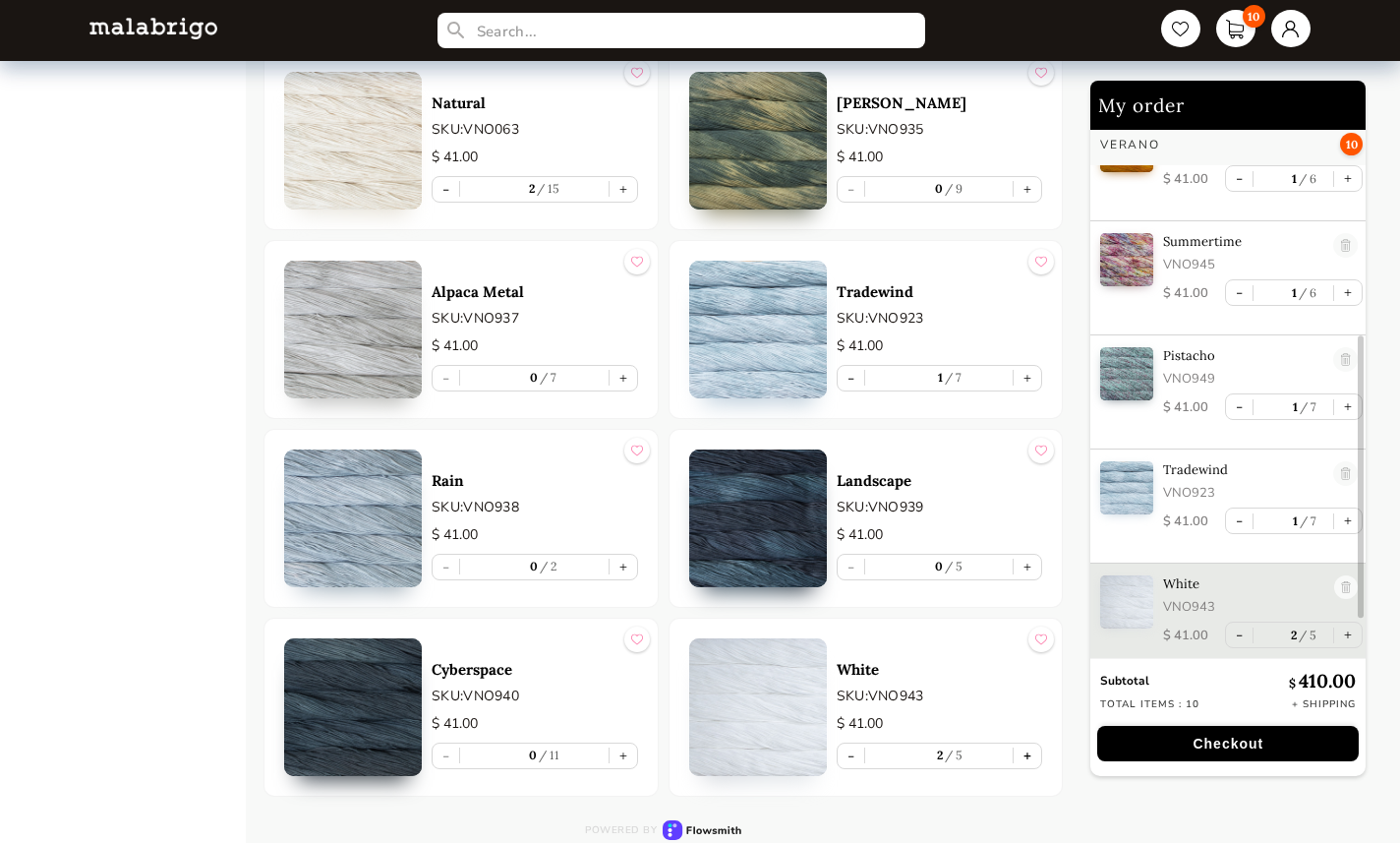 scroll, scrollTop: 416, scrollLeft: 0, axis: vertical 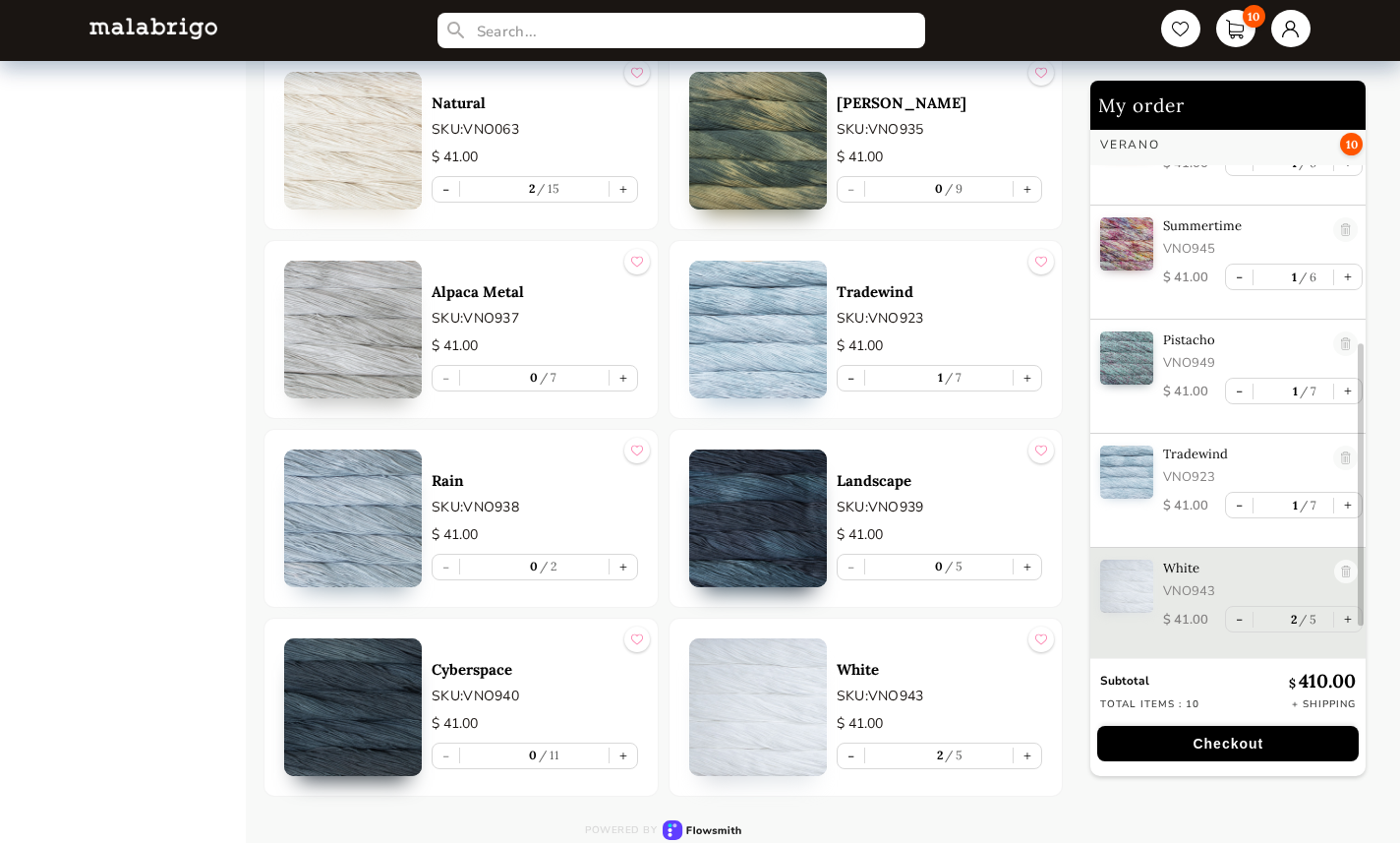 click on "Checkout" at bounding box center [1228, 744] 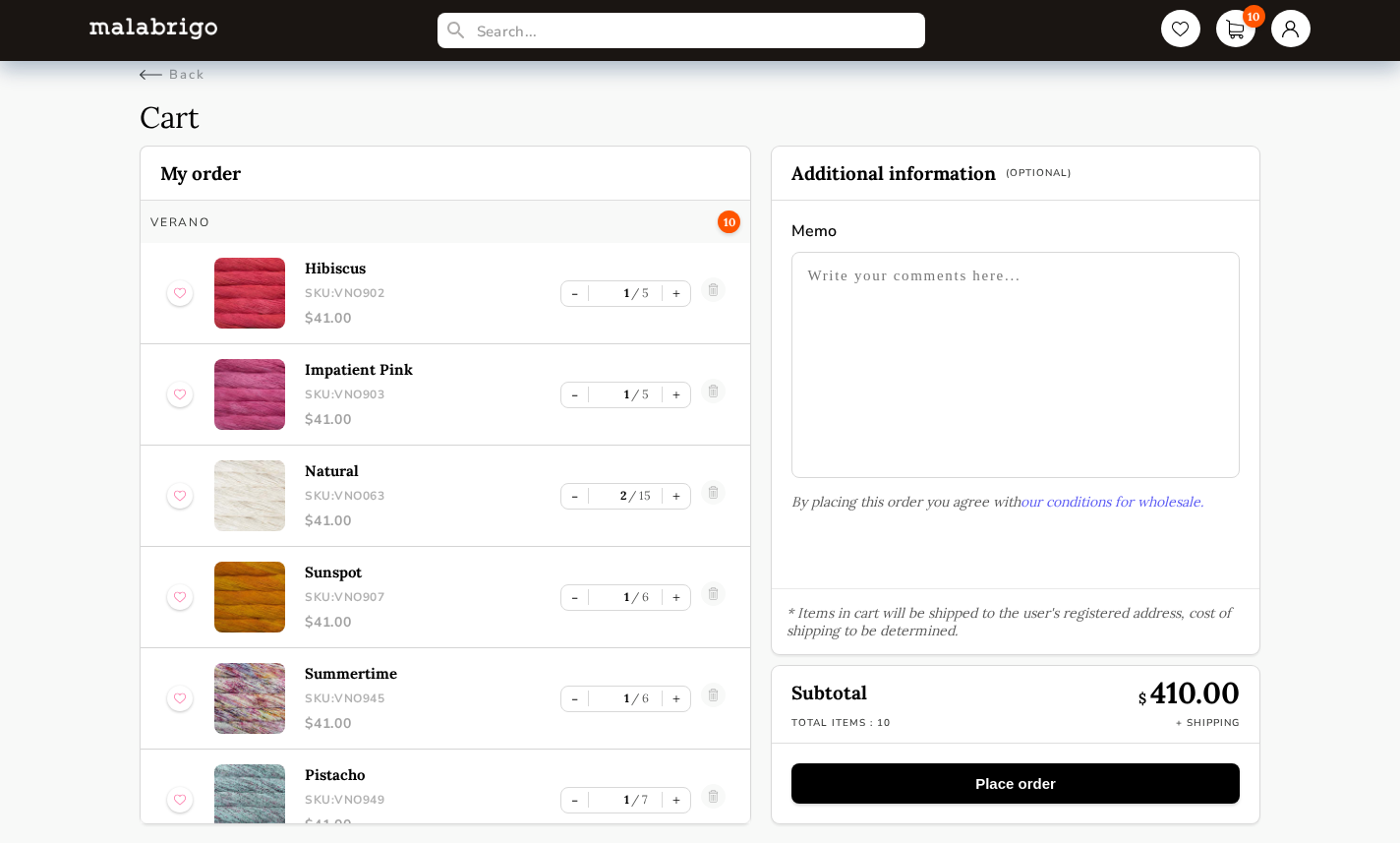 click on "Place order" at bounding box center (1015, 783) 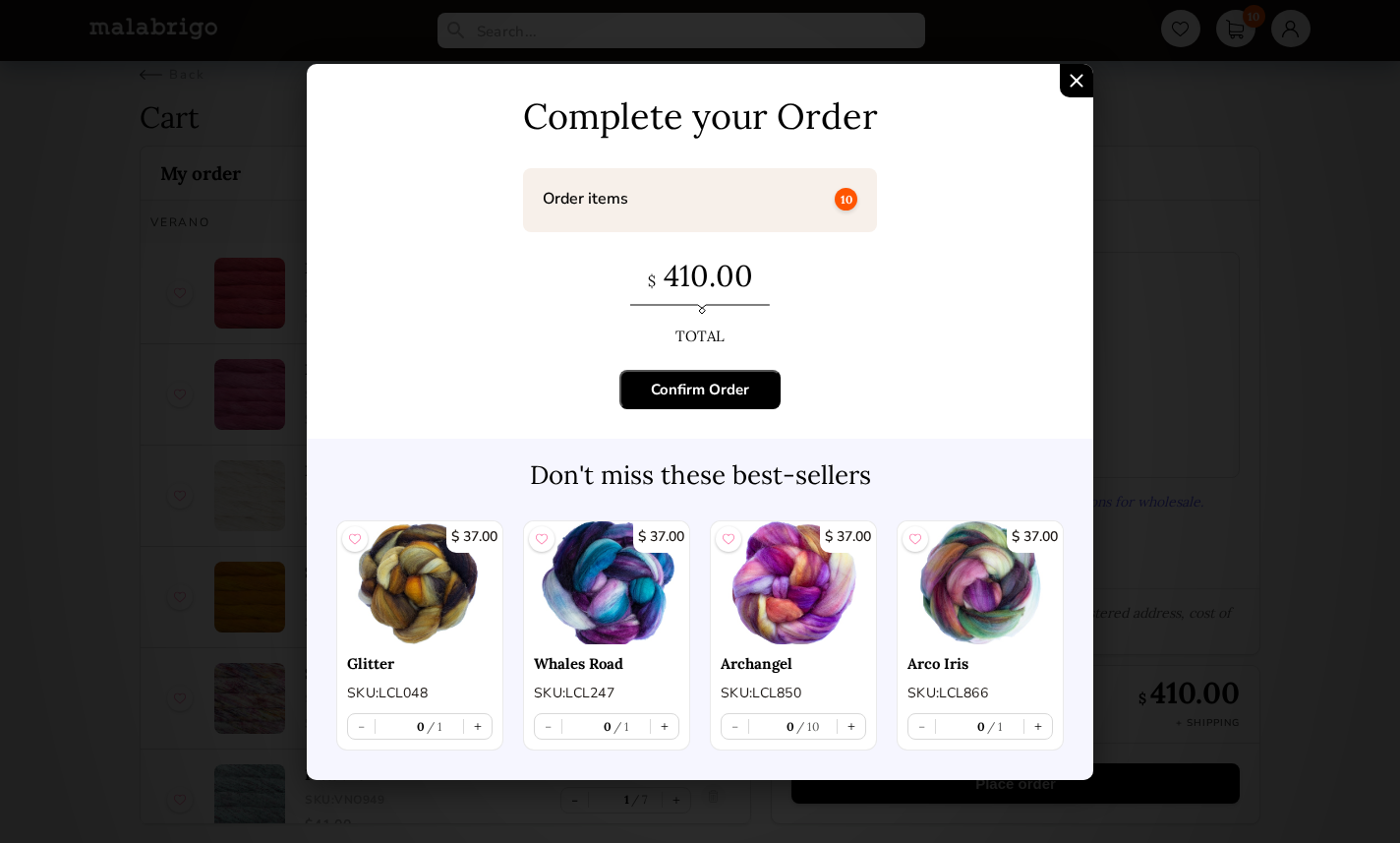 click on "Confirm Order" at bounding box center (700, 390) 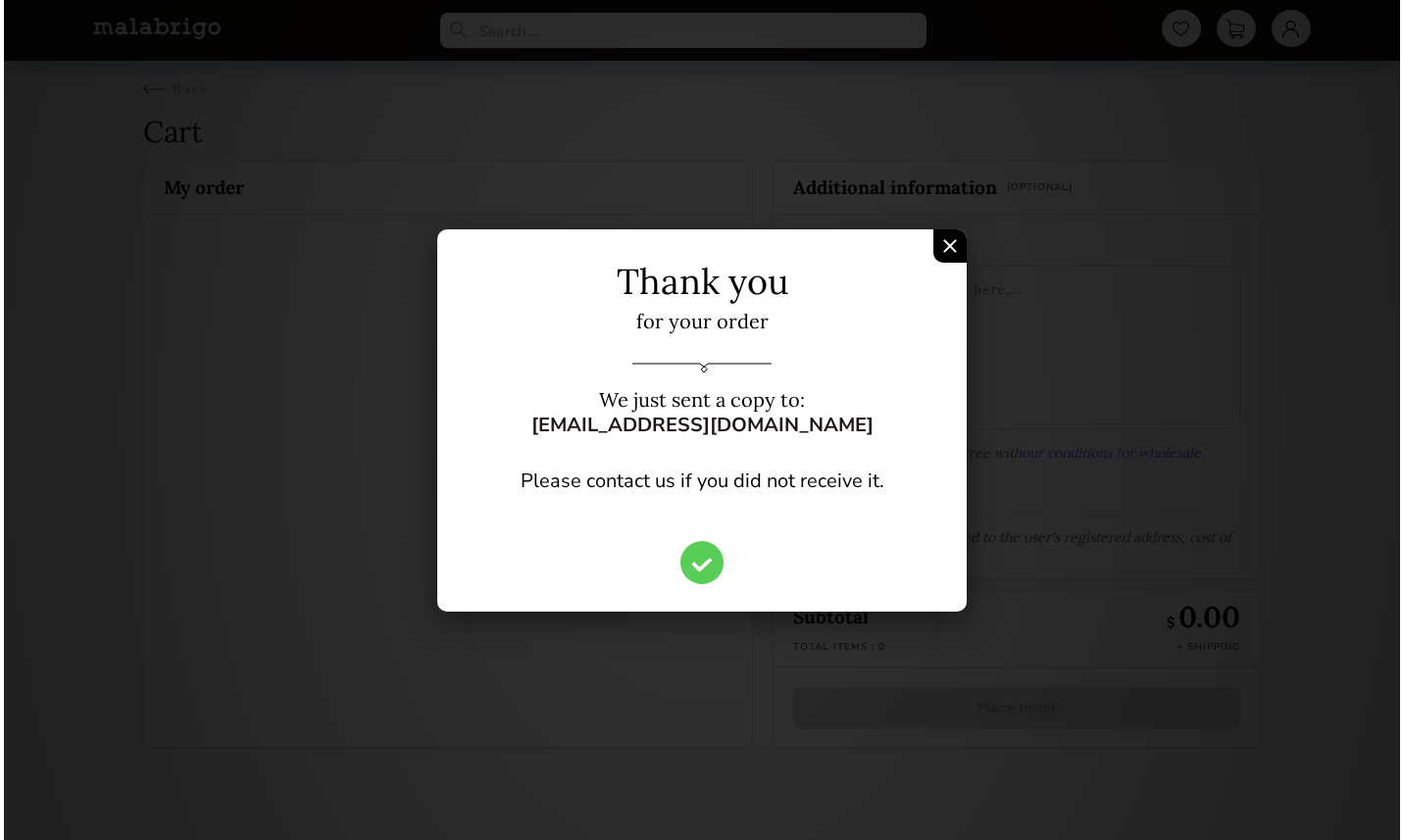 scroll, scrollTop: 0, scrollLeft: 0, axis: both 